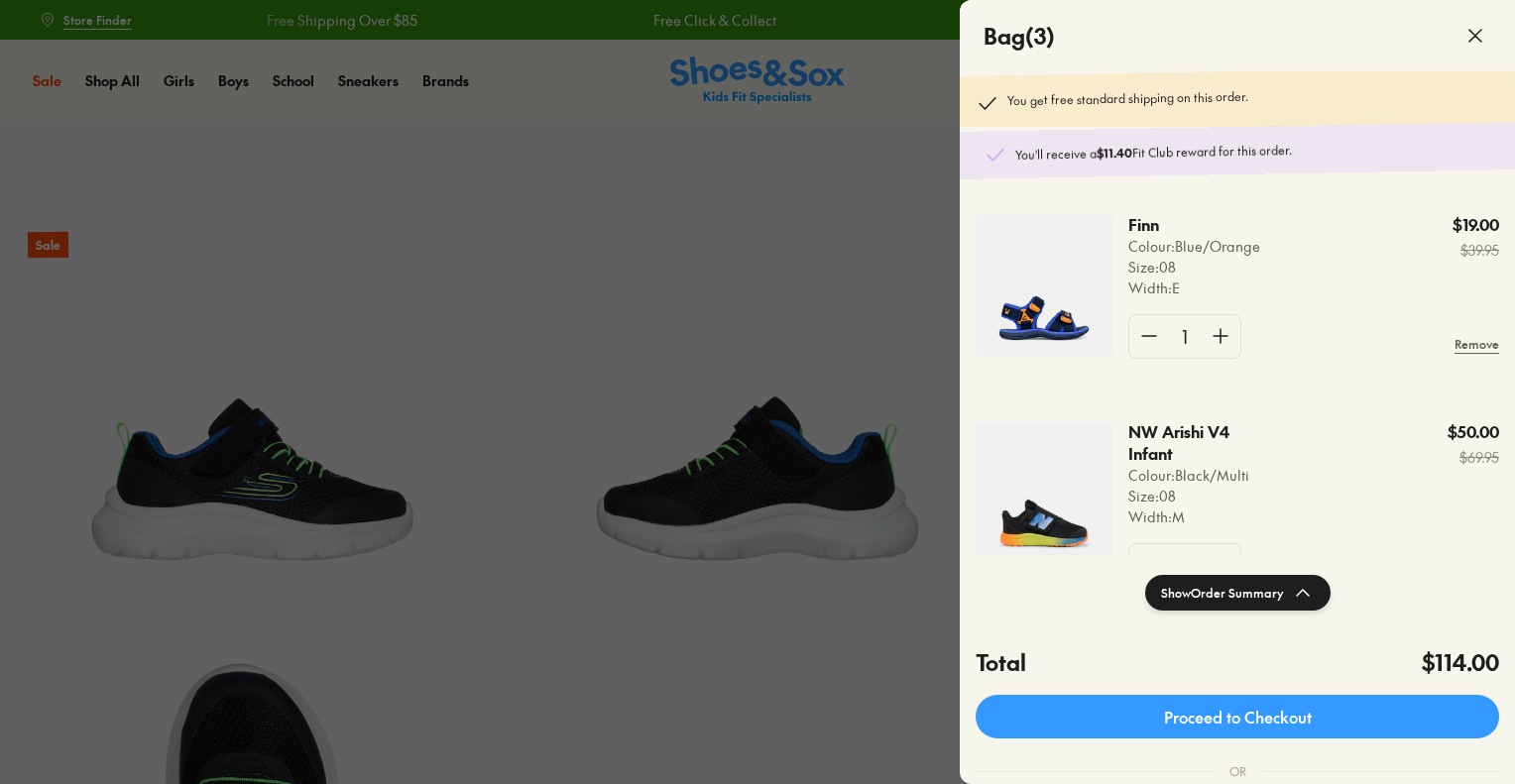 select on "*" 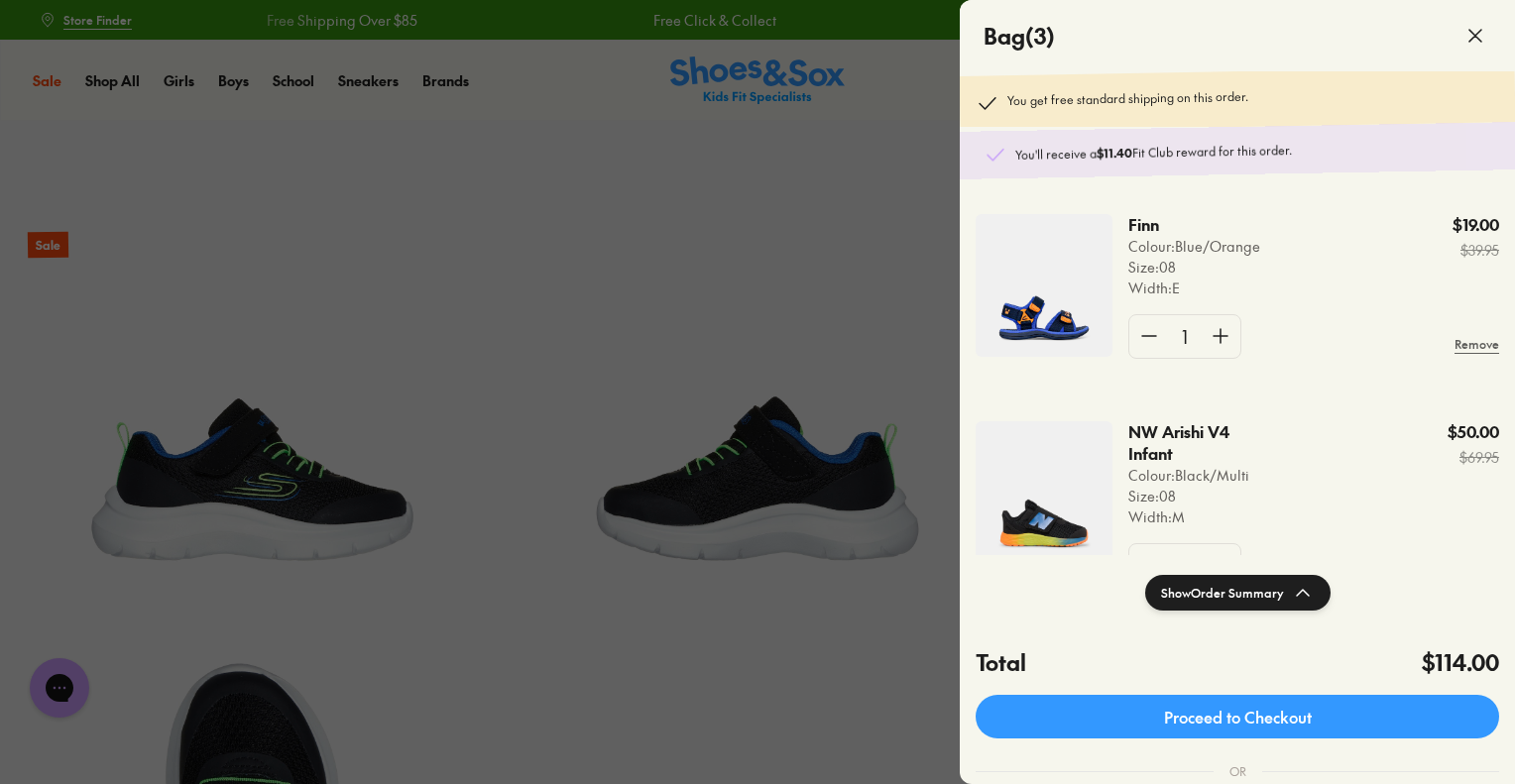 scroll, scrollTop: 0, scrollLeft: 0, axis: both 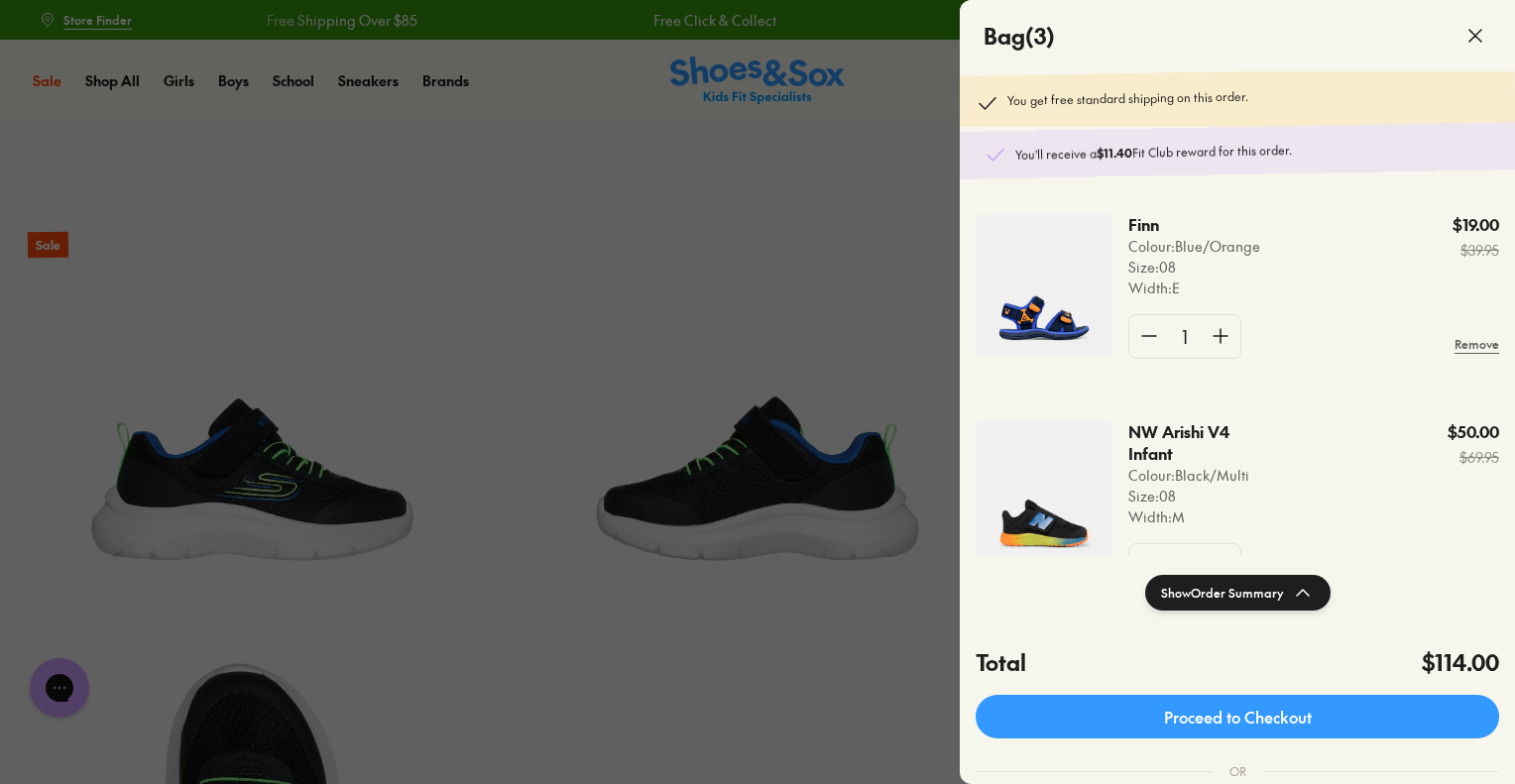 click 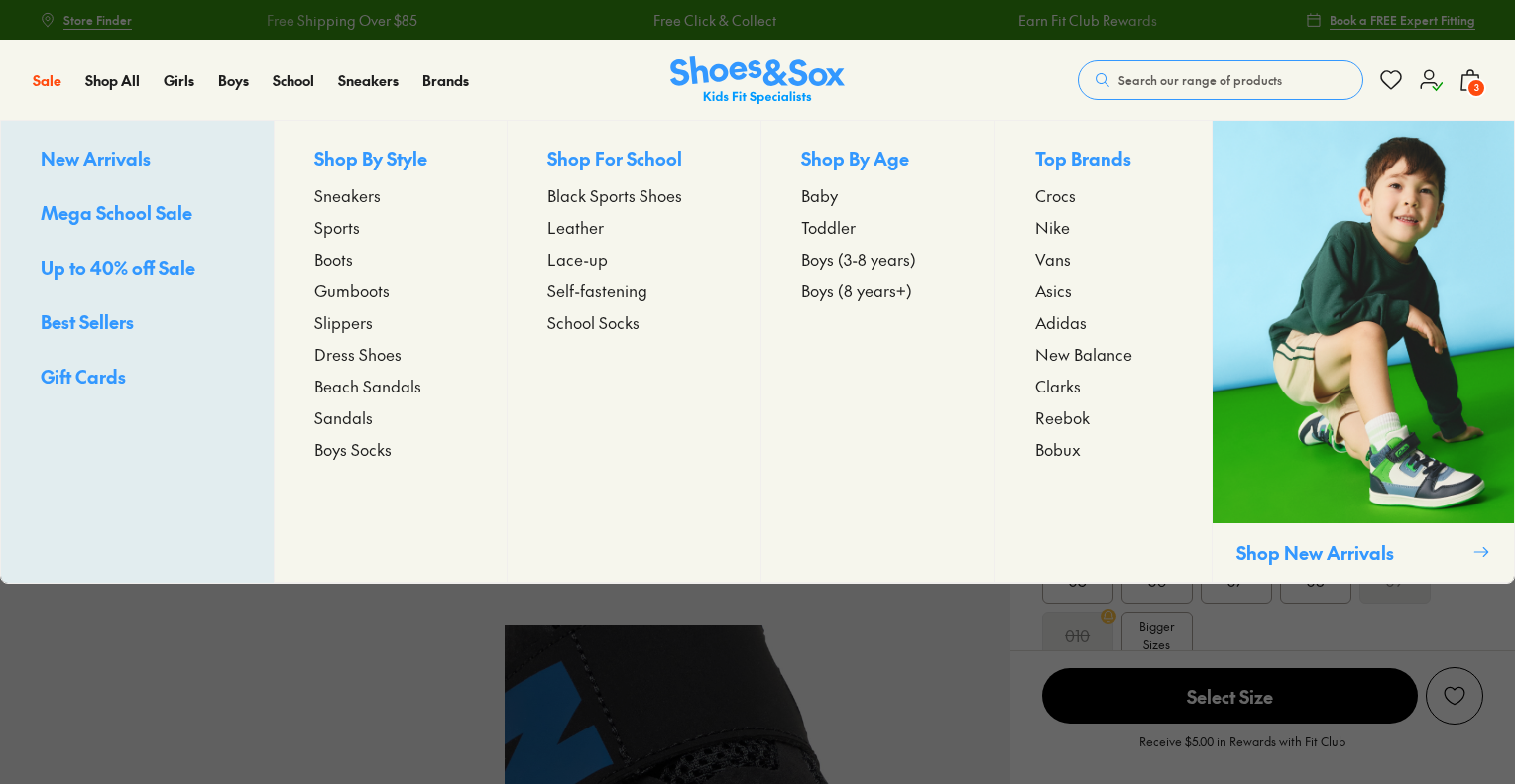 scroll, scrollTop: 0, scrollLeft: 0, axis: both 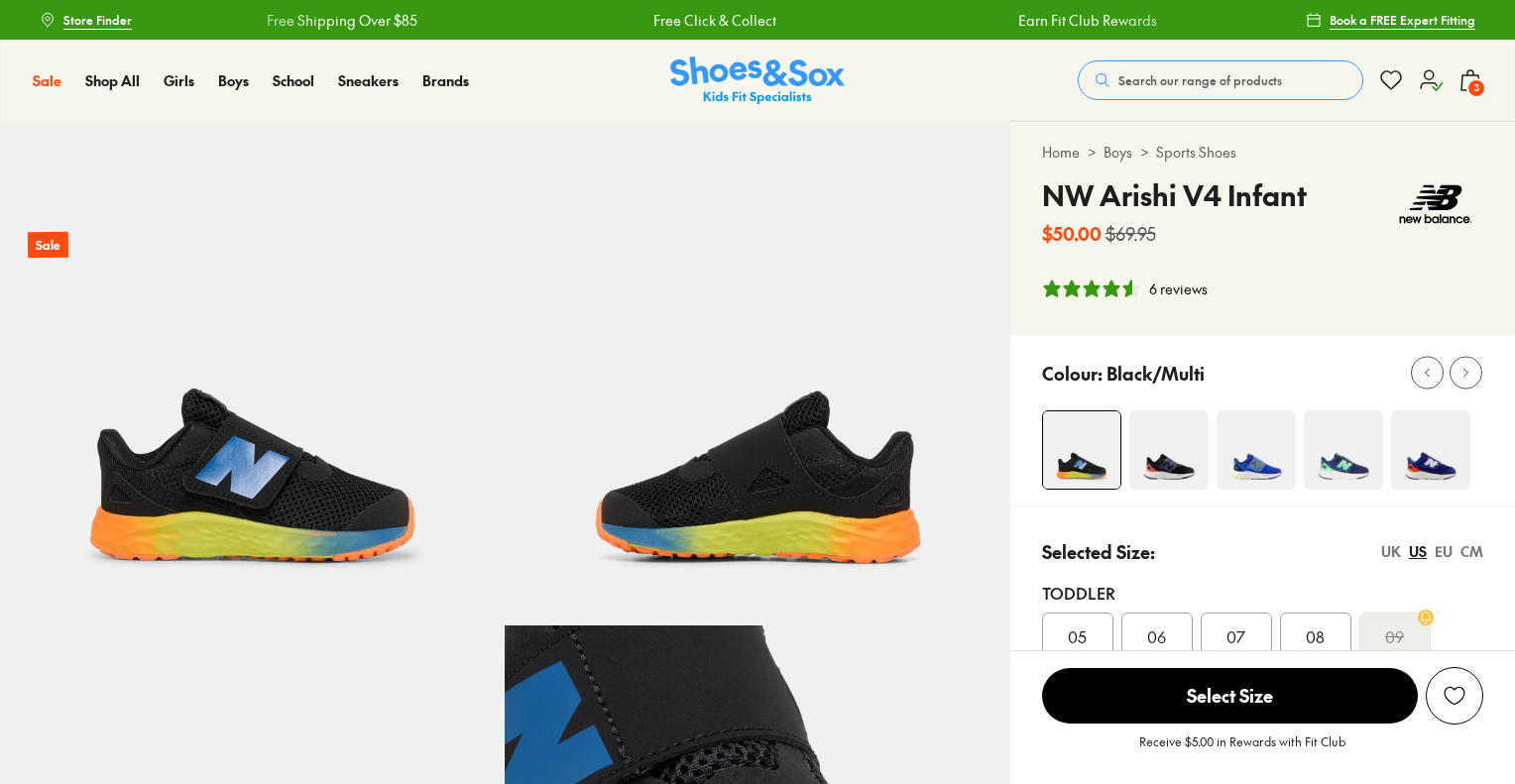 select on "*" 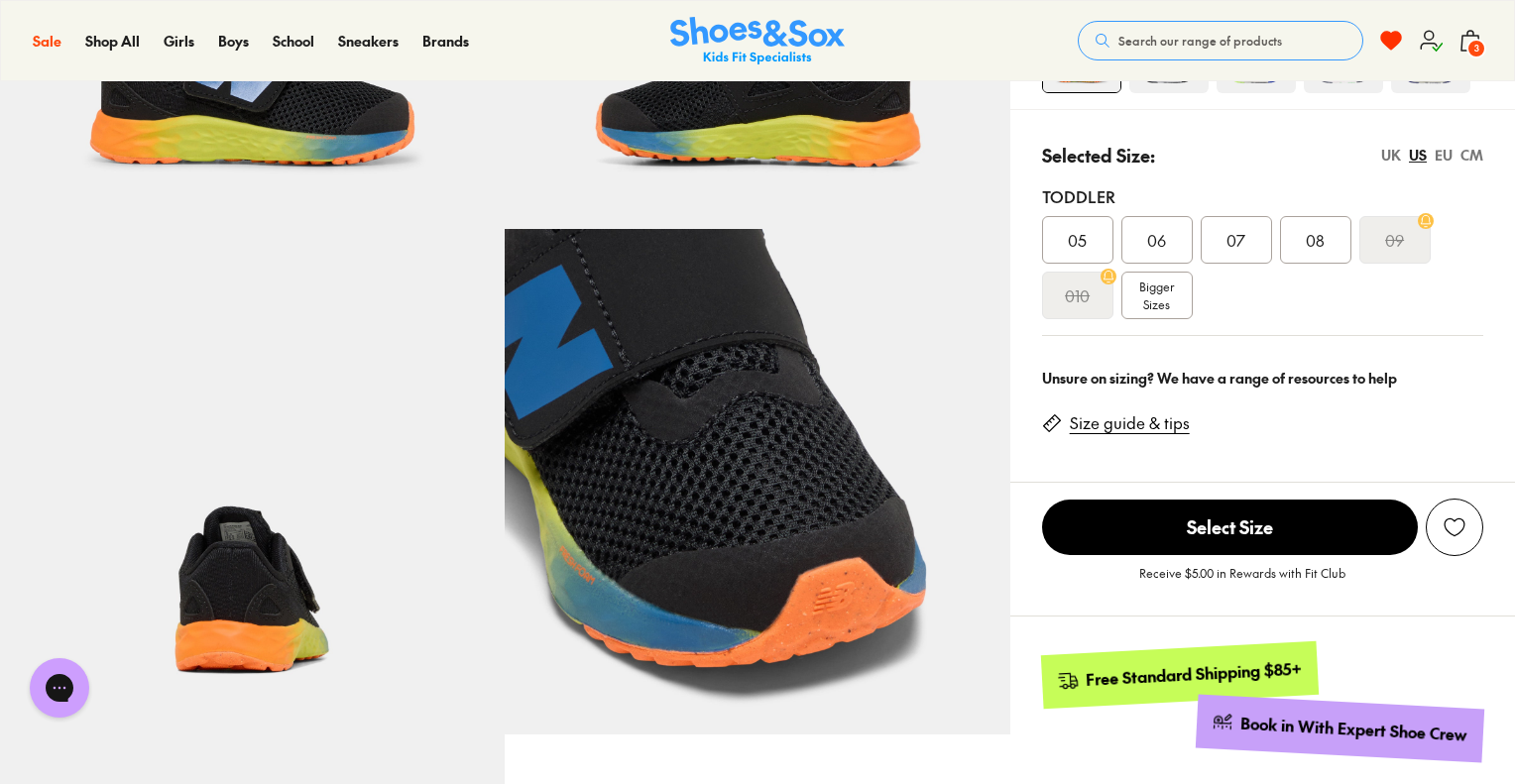 scroll, scrollTop: 0, scrollLeft: 0, axis: both 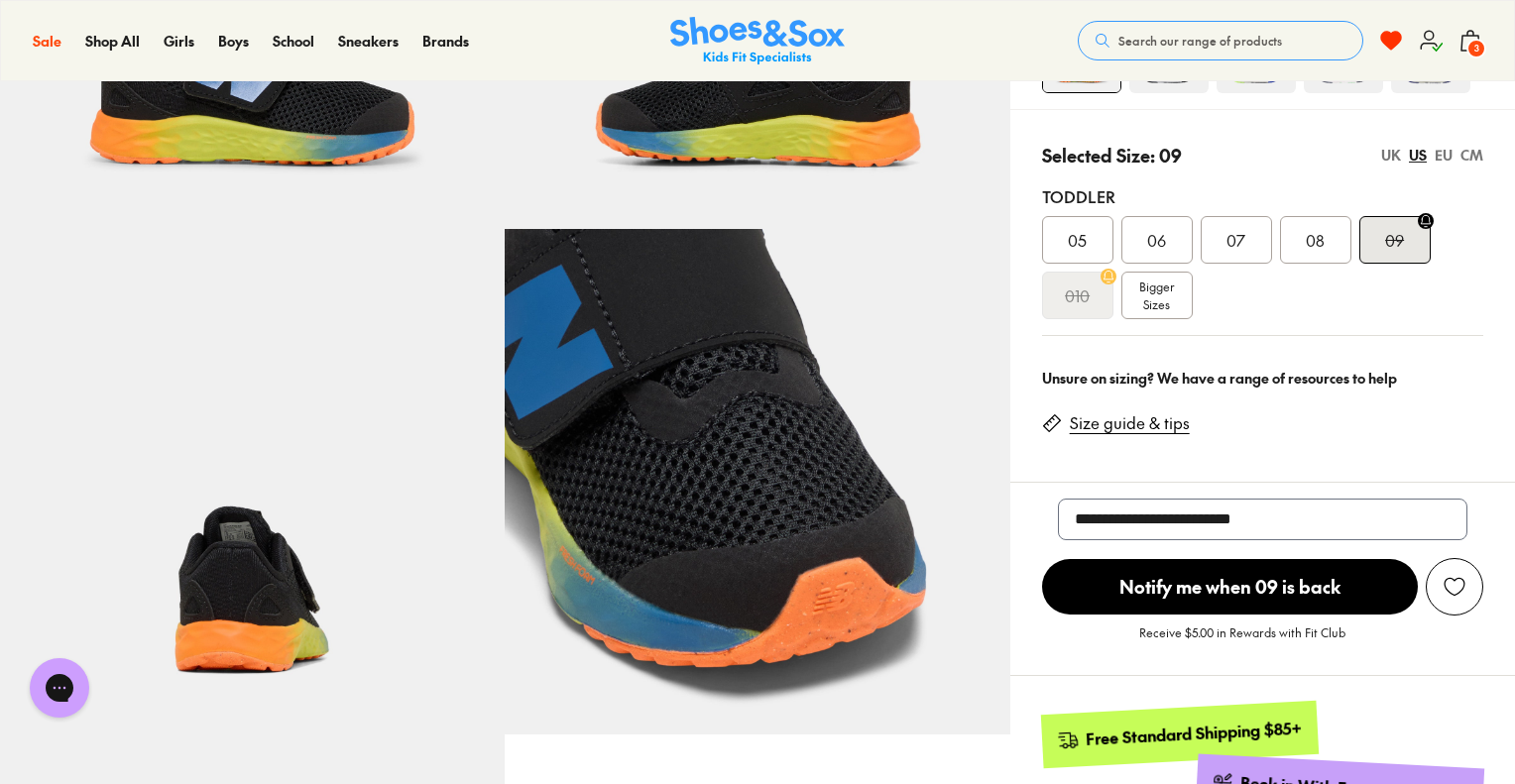 click 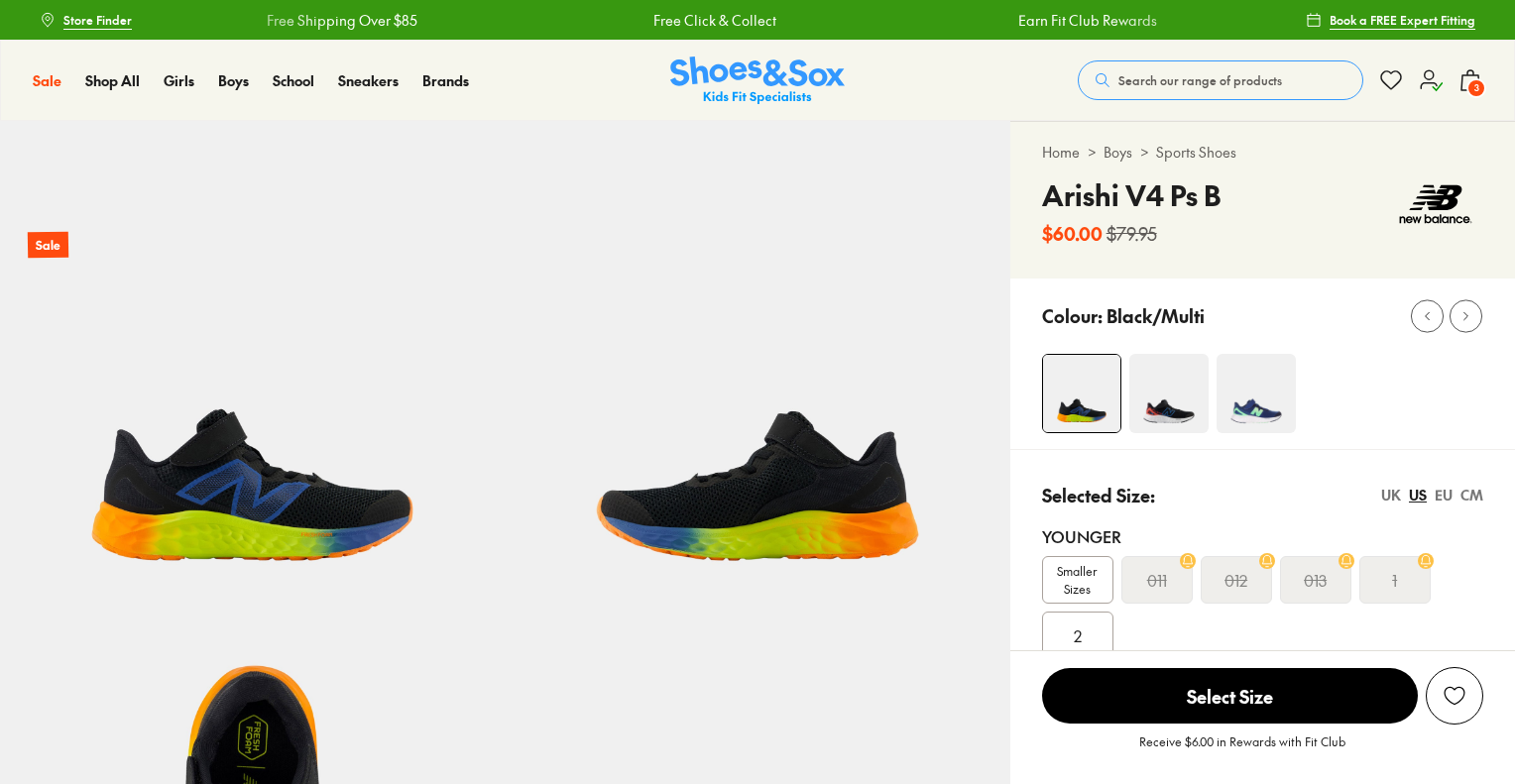 scroll, scrollTop: 0, scrollLeft: 0, axis: both 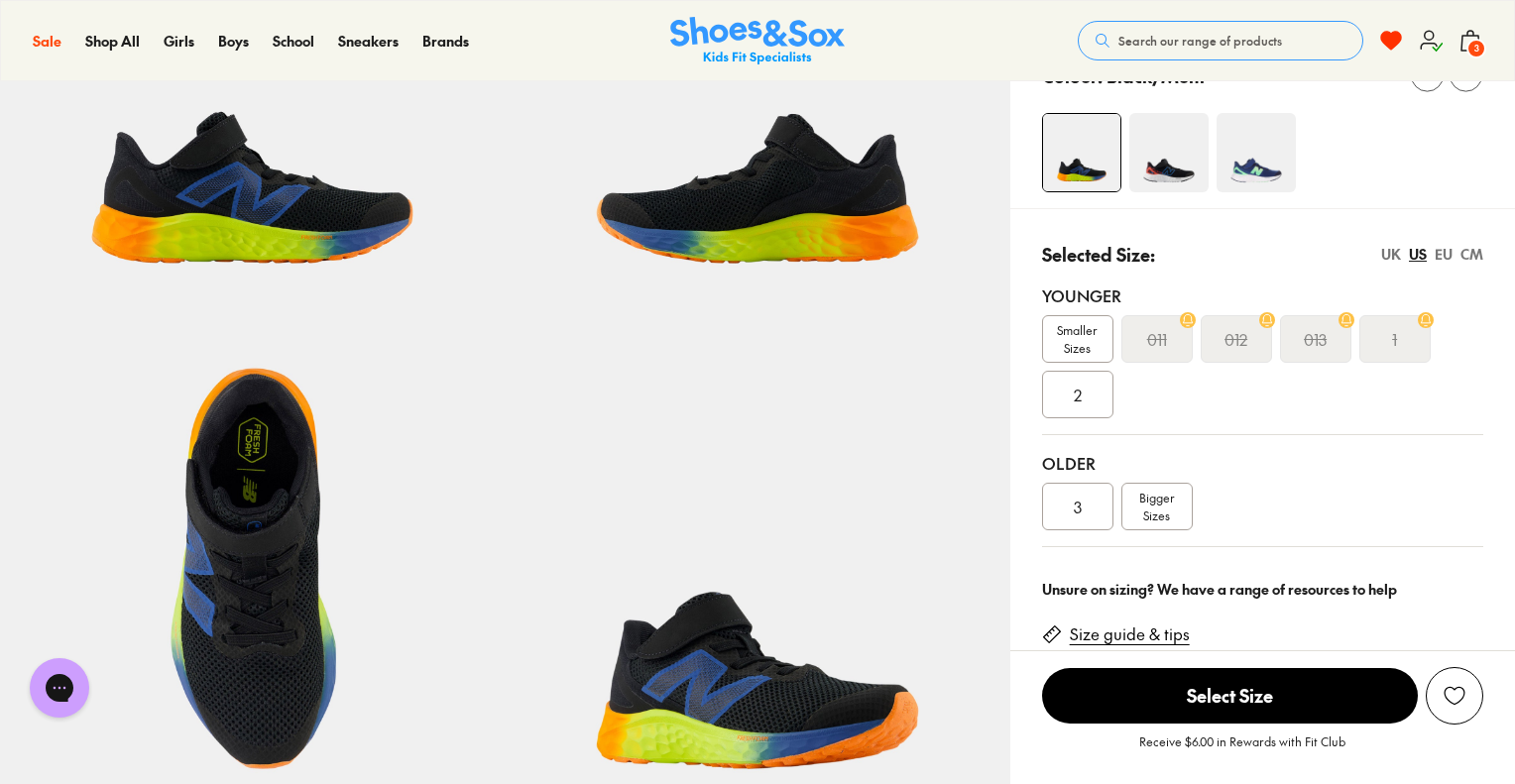 select on "*" 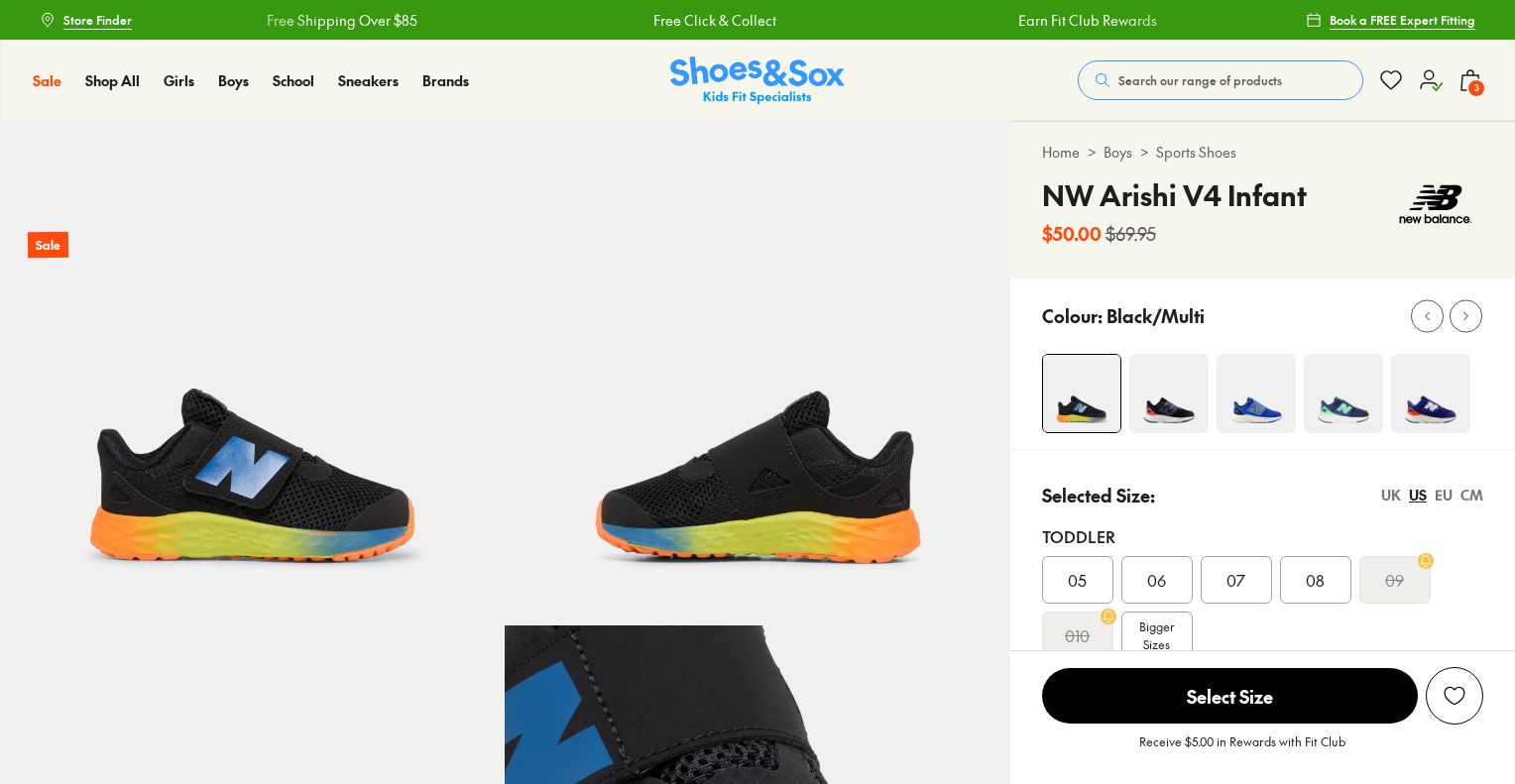 scroll, scrollTop: 0, scrollLeft: 0, axis: both 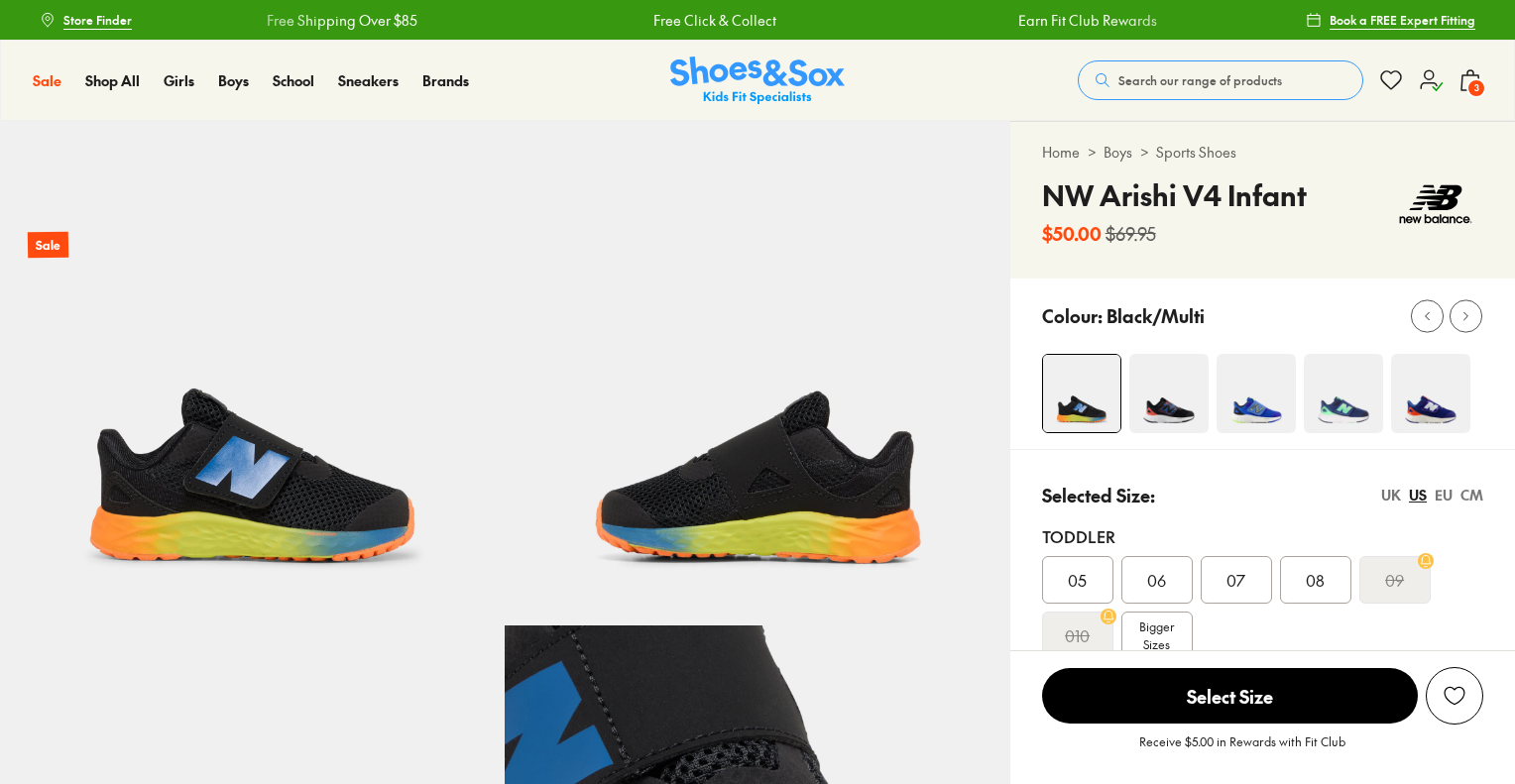 select on "*" 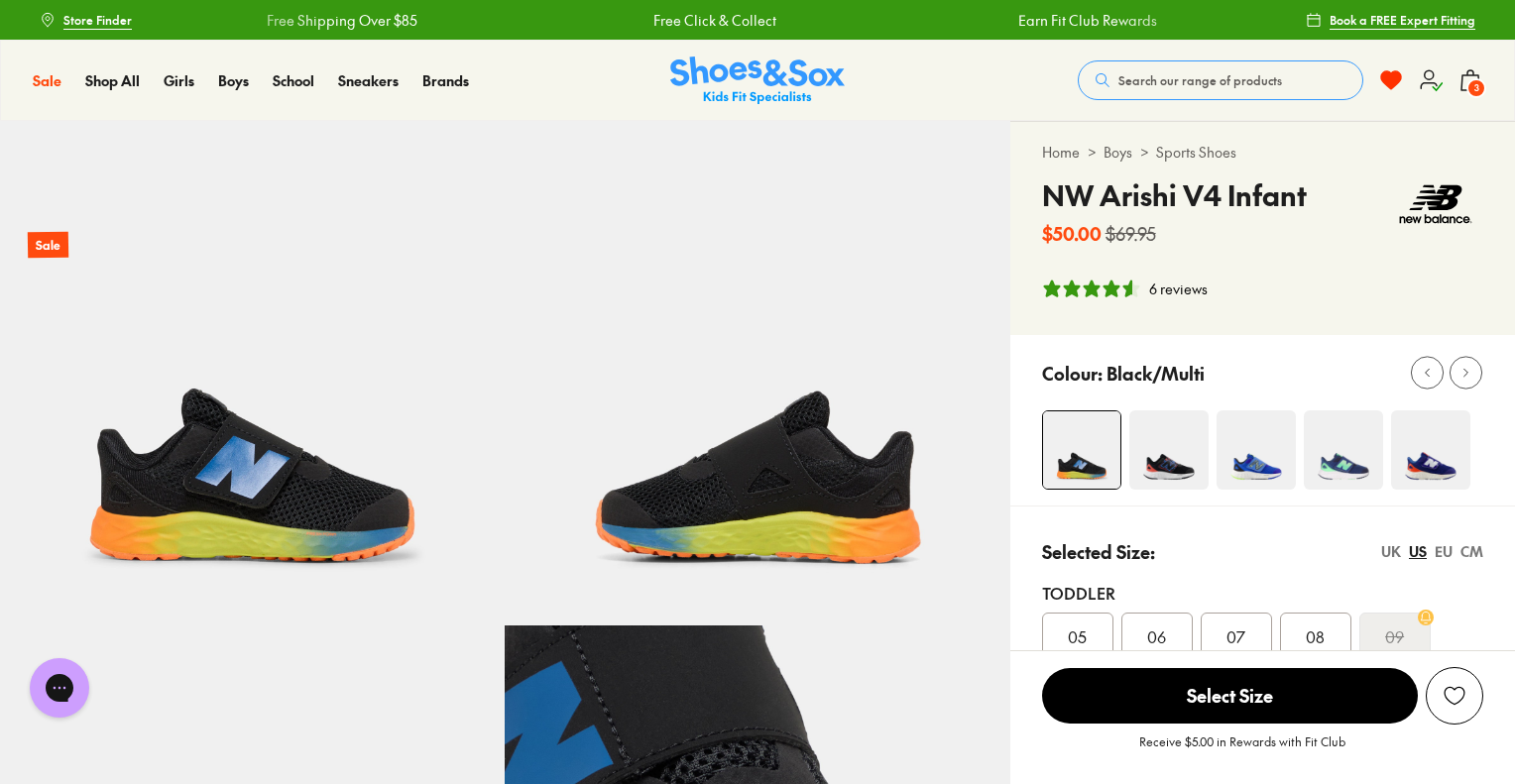 scroll, scrollTop: 0, scrollLeft: 0, axis: both 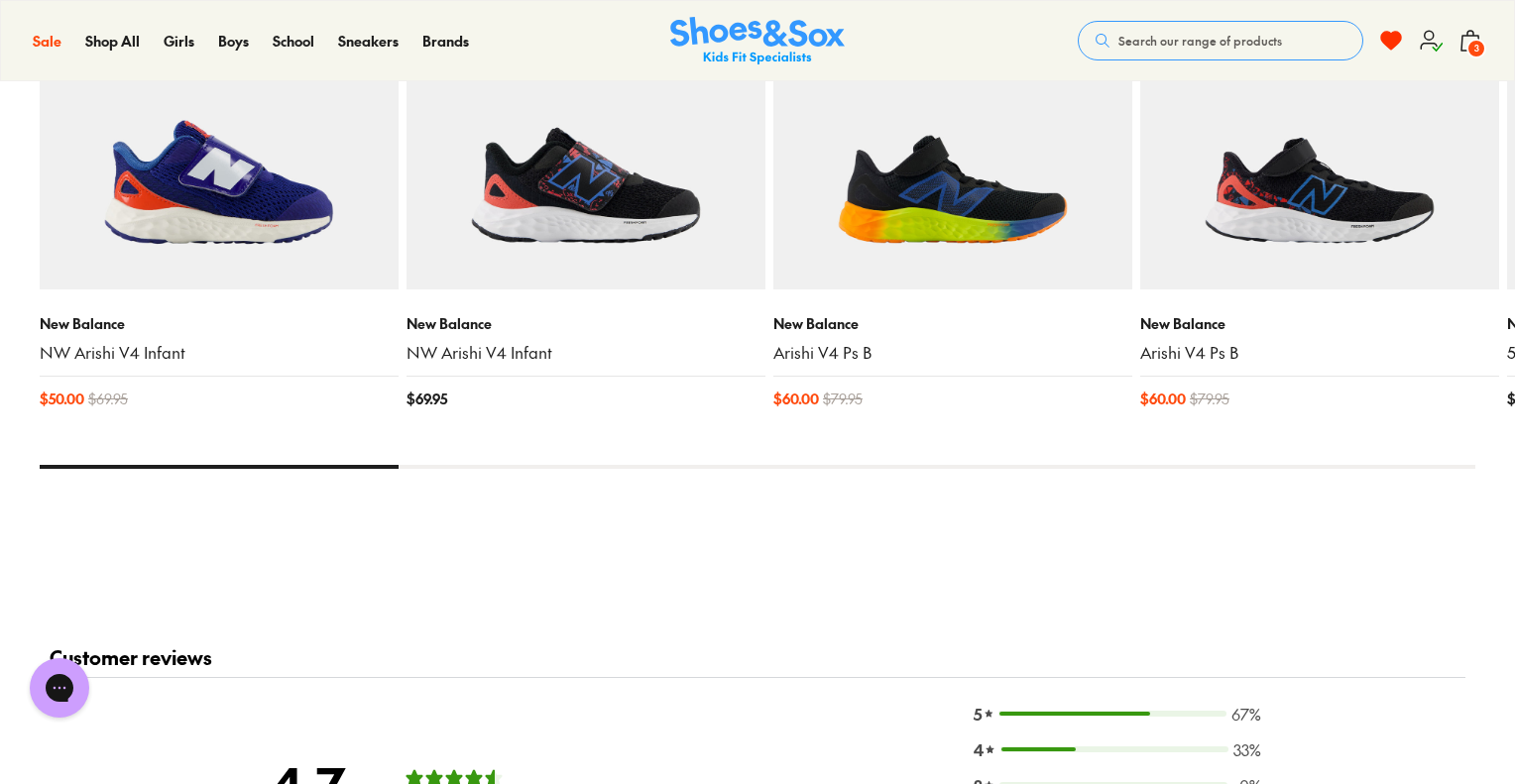 click on "3" at bounding box center (1476, 49) 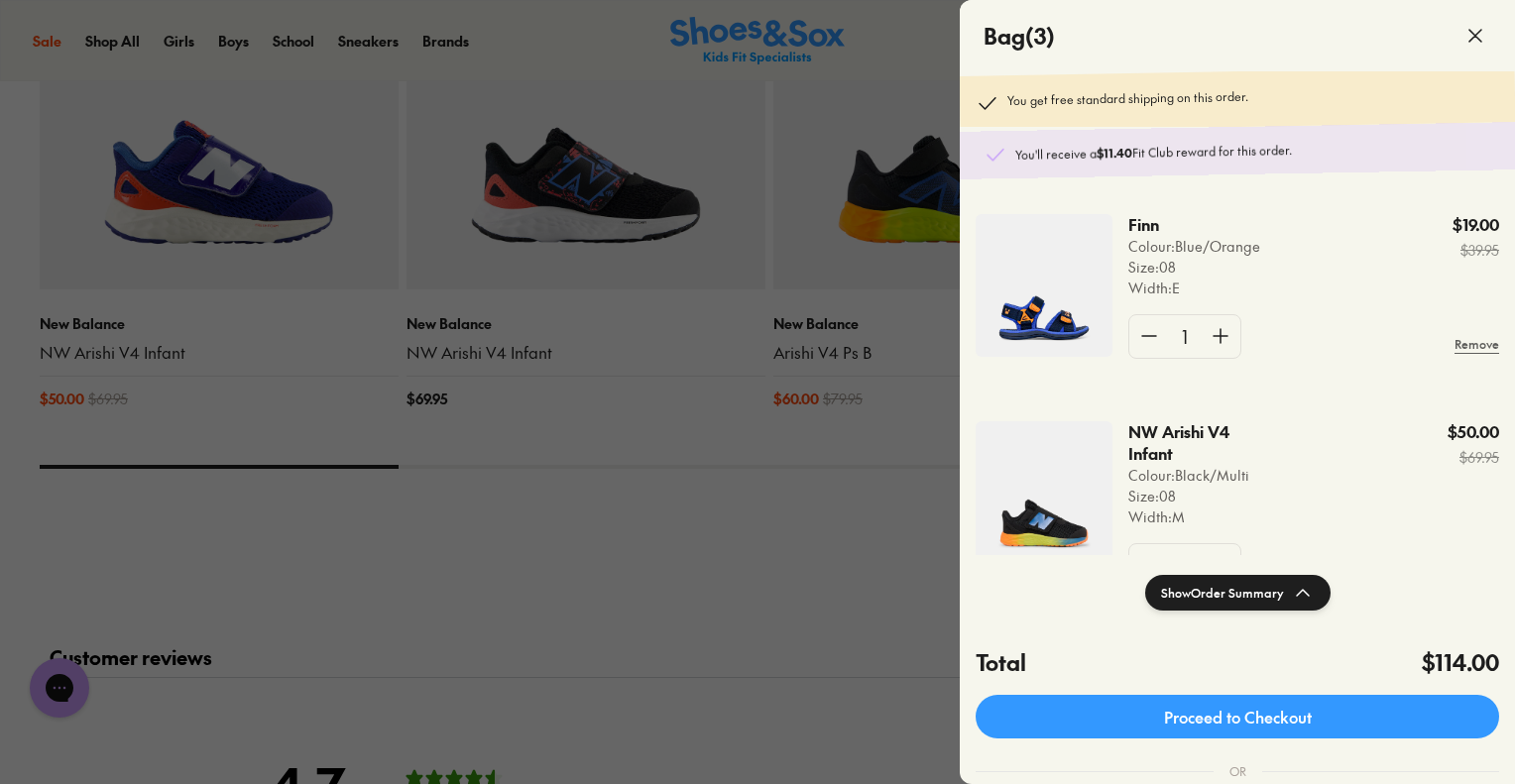 scroll, scrollTop: 286, scrollLeft: 0, axis: vertical 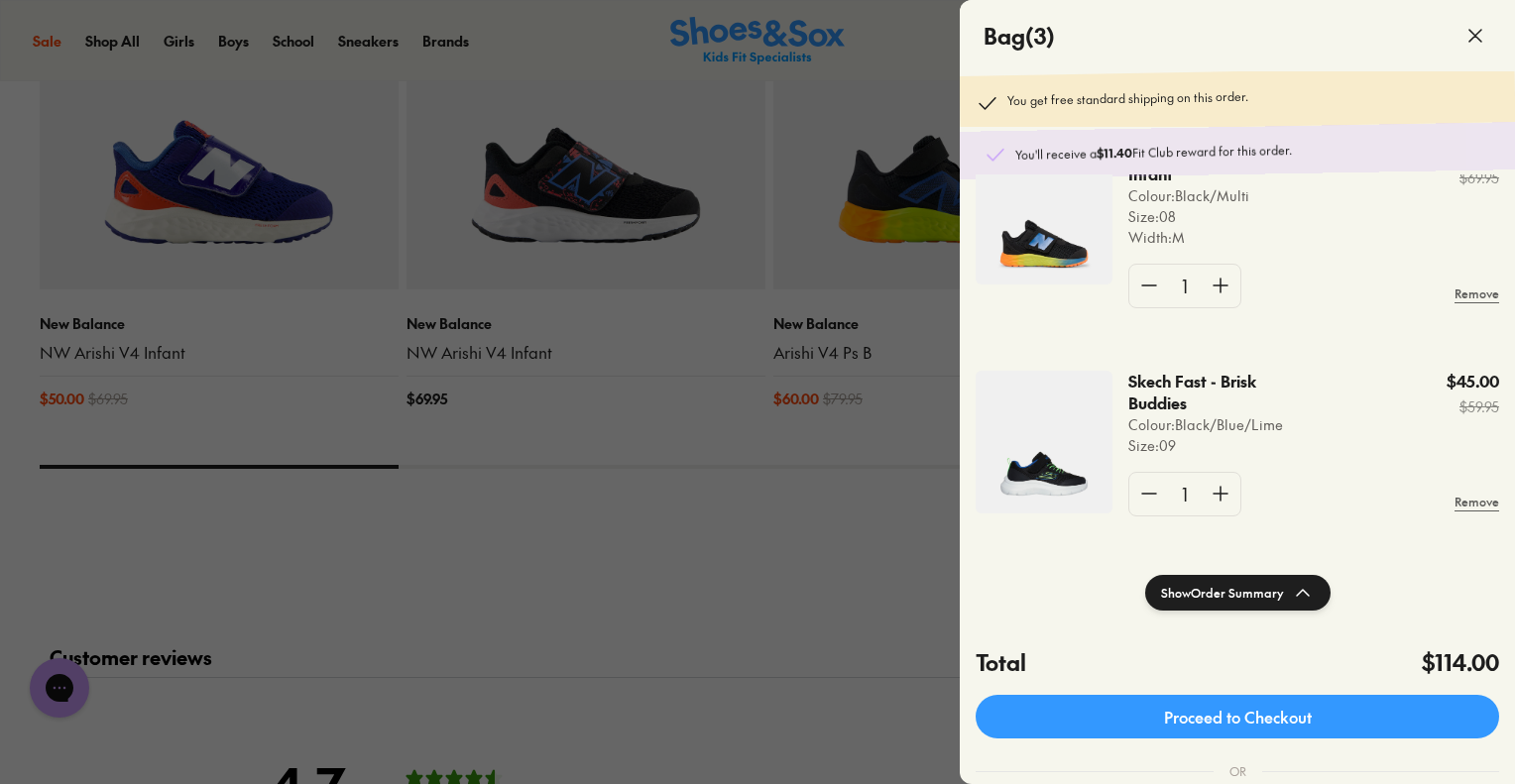click 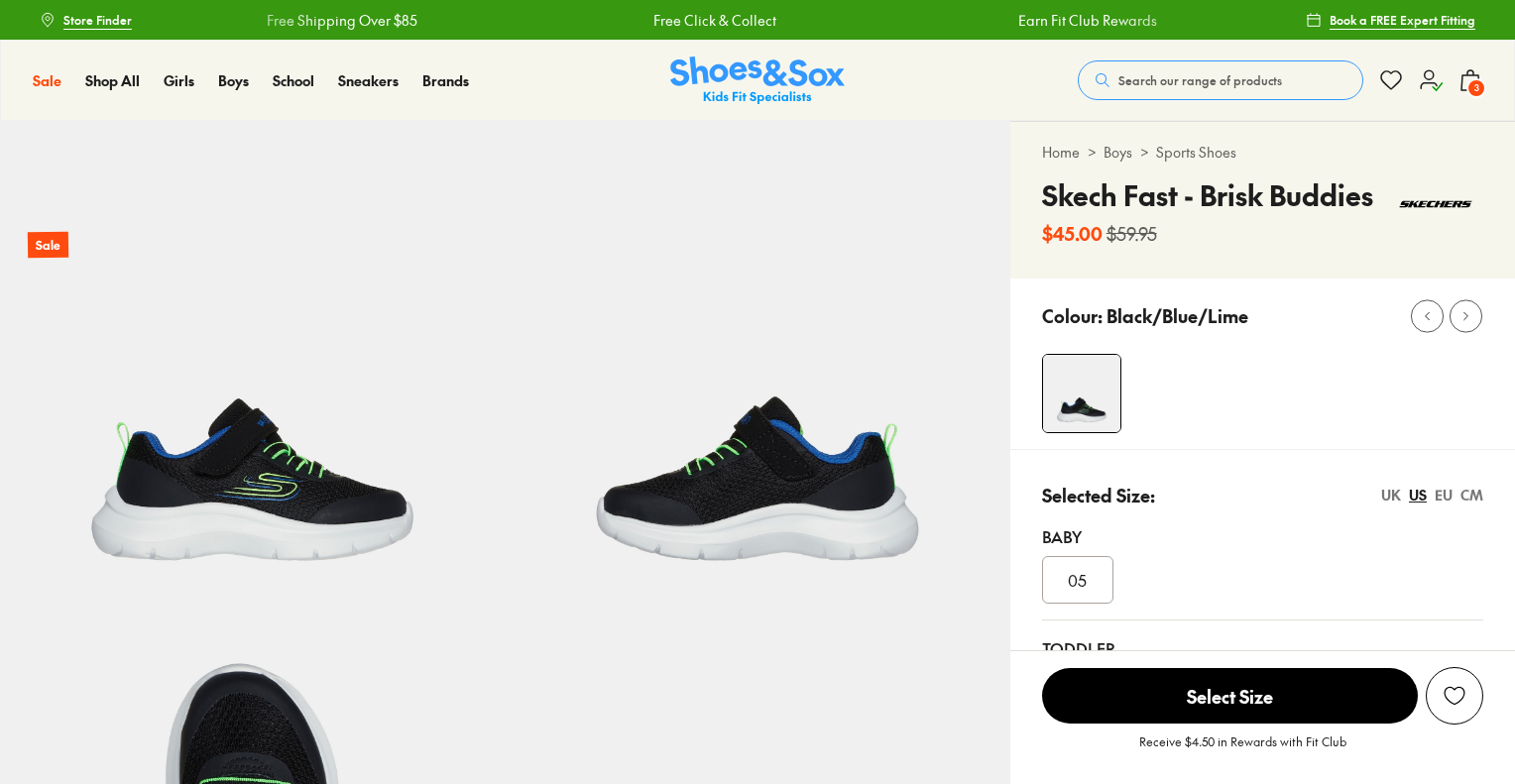 scroll, scrollTop: 0, scrollLeft: 0, axis: both 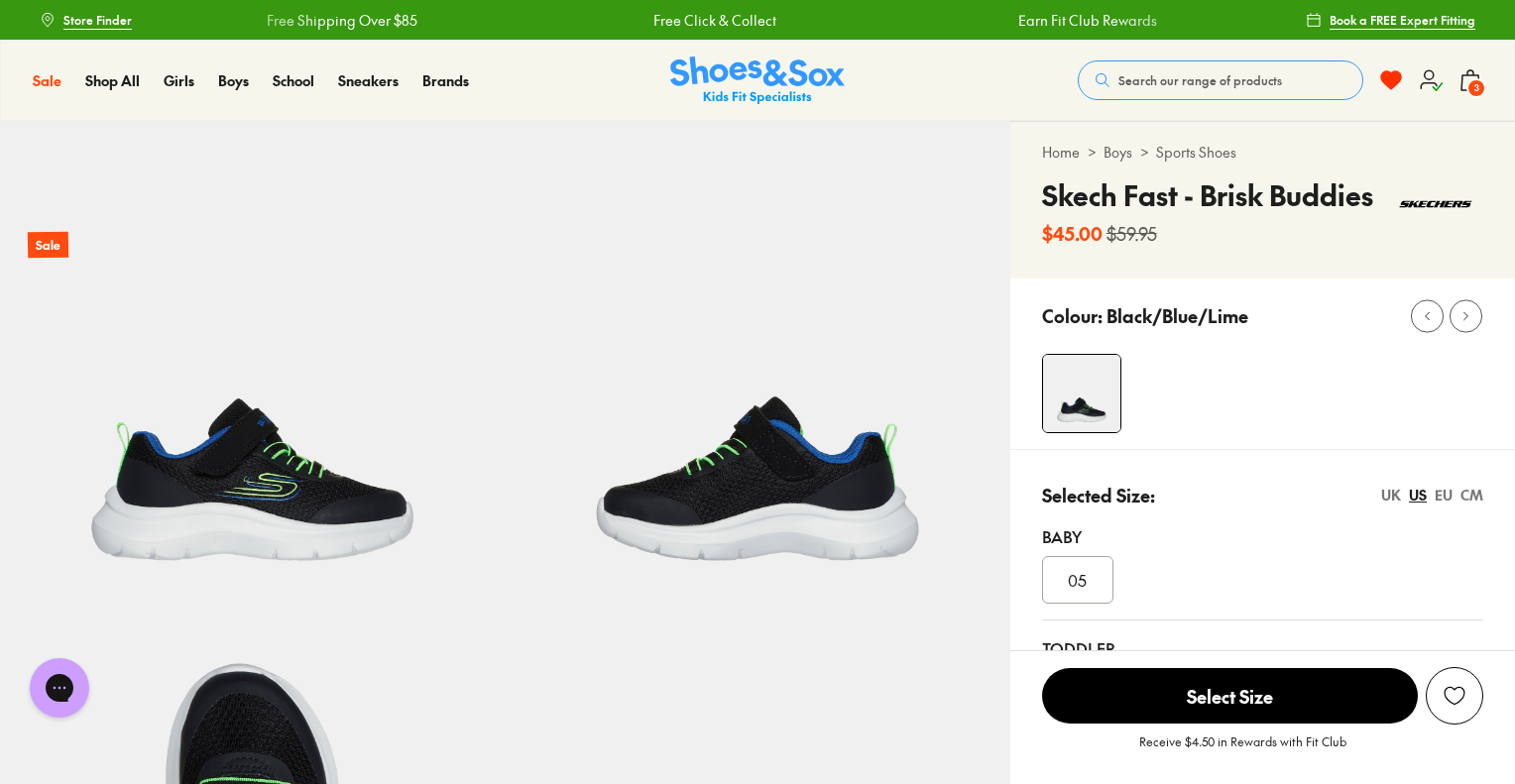 select on "*" 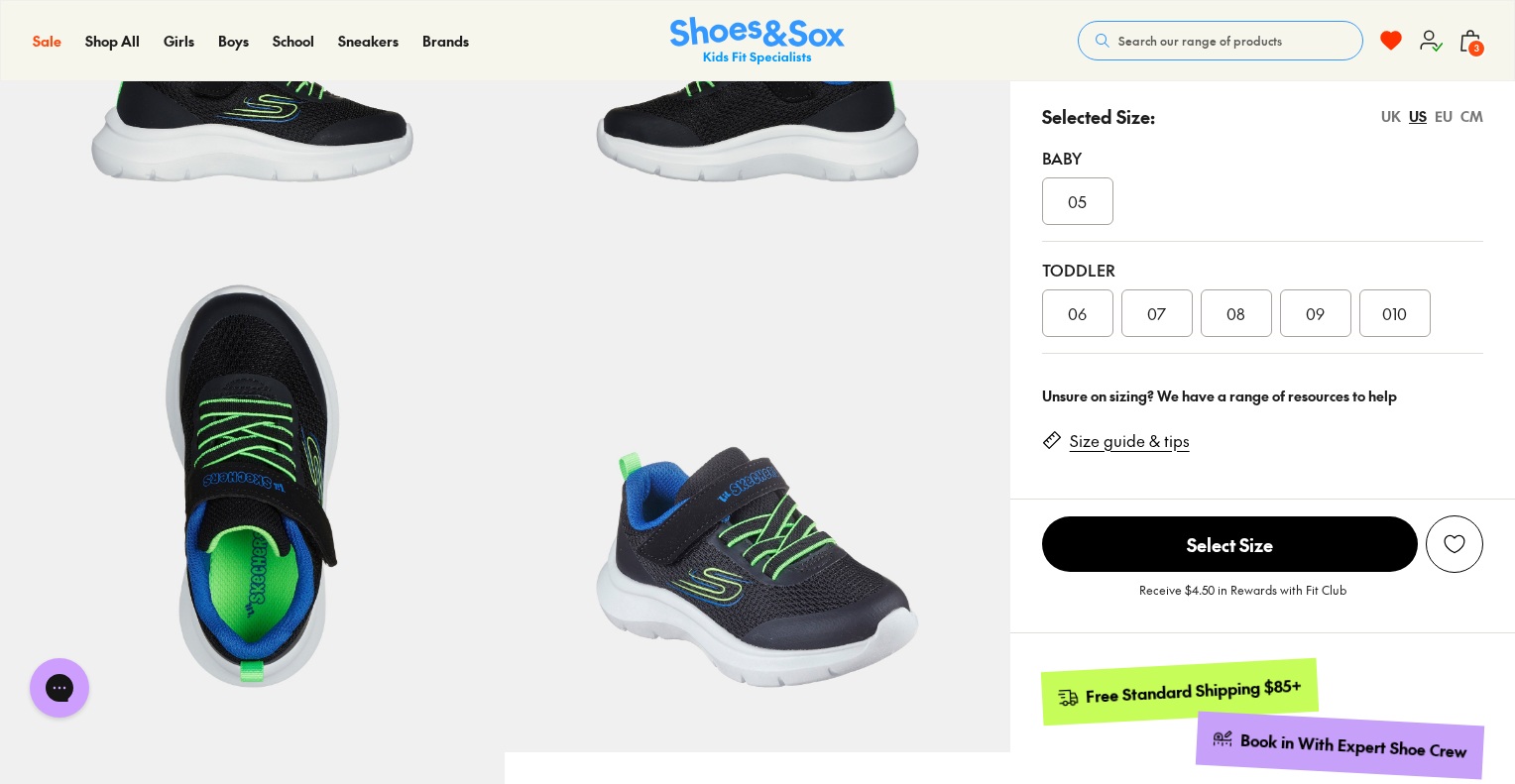 scroll, scrollTop: 396, scrollLeft: 0, axis: vertical 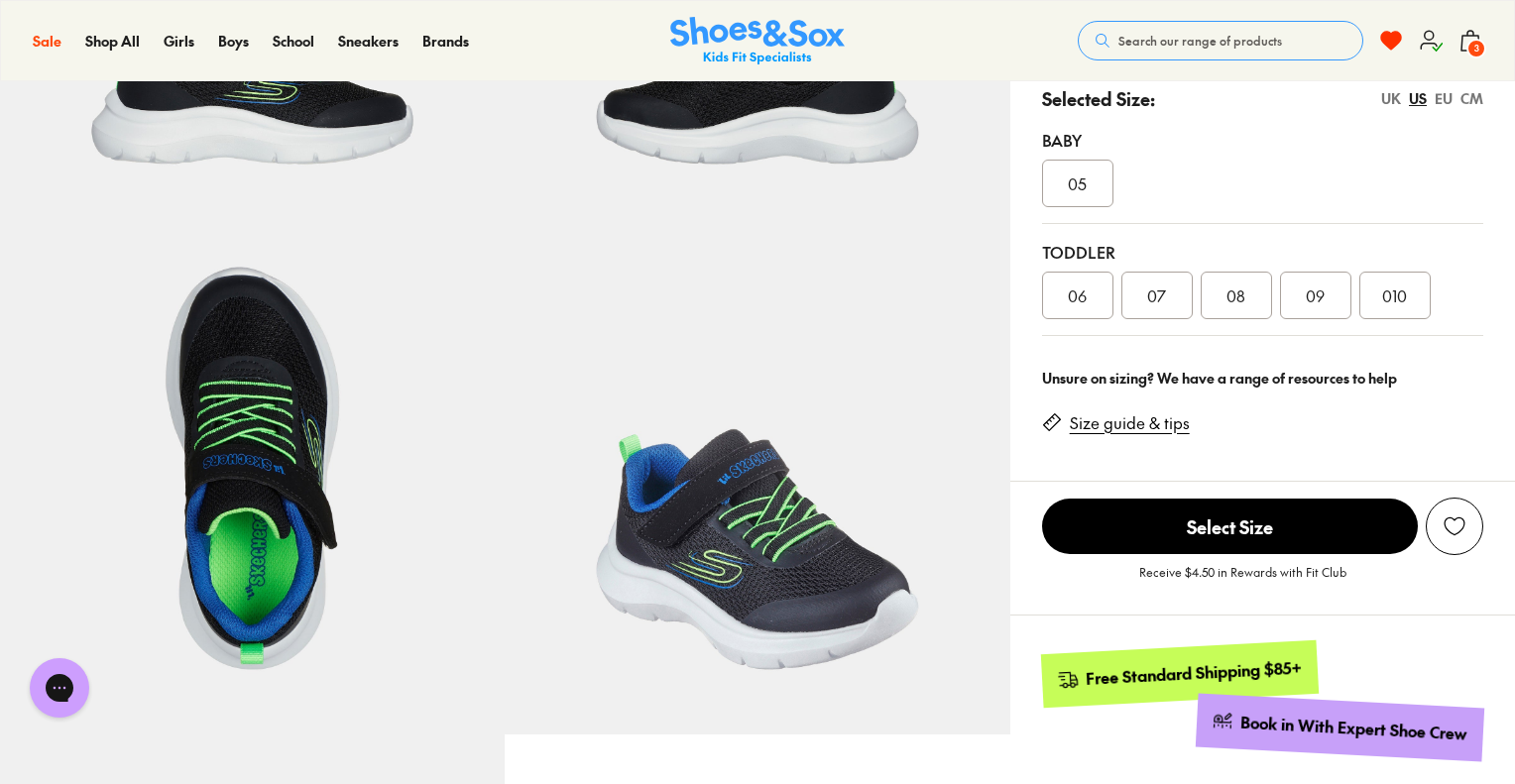 click on "Size guide & tips" at bounding box center (1129, 423) 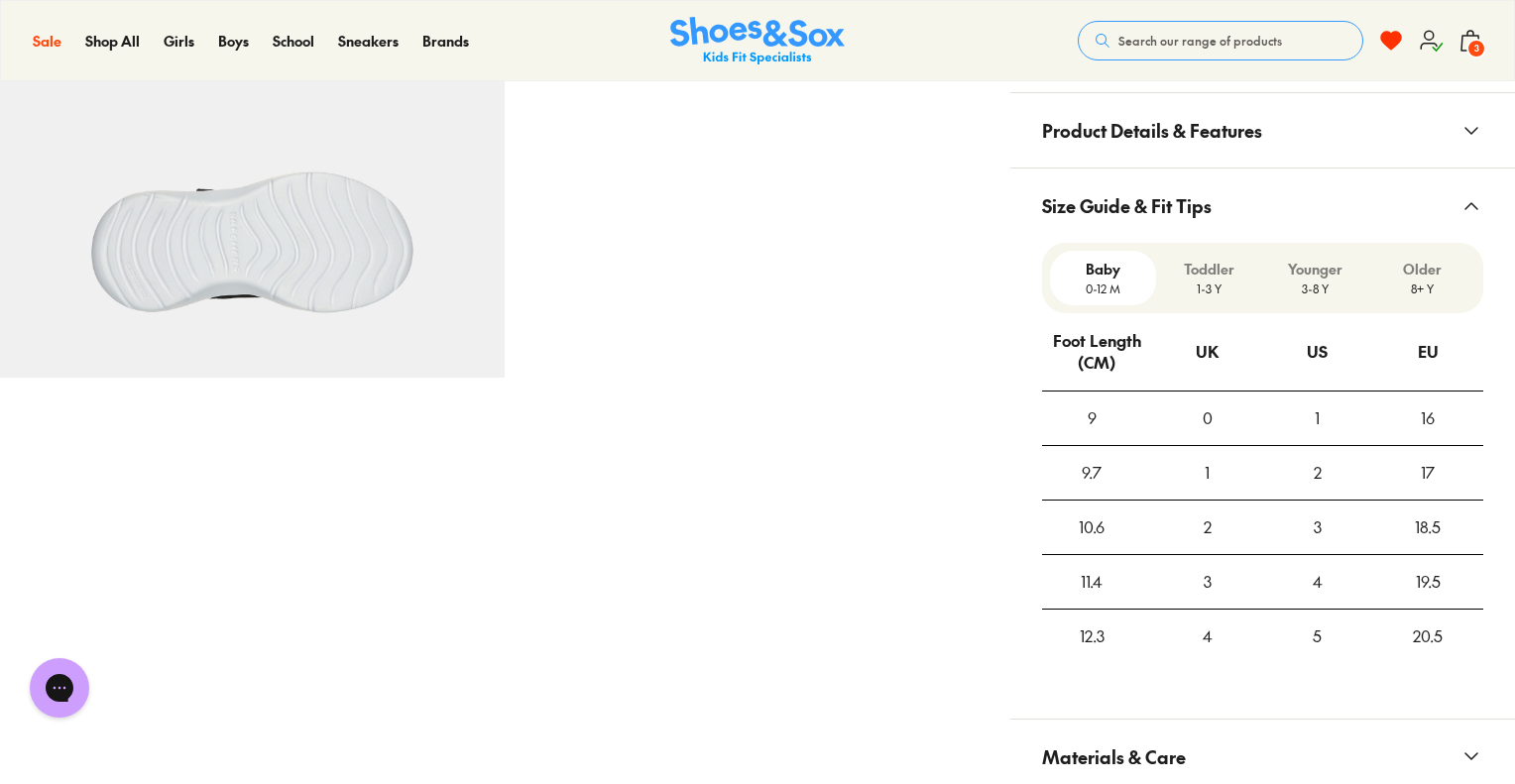 scroll, scrollTop: 1356, scrollLeft: 0, axis: vertical 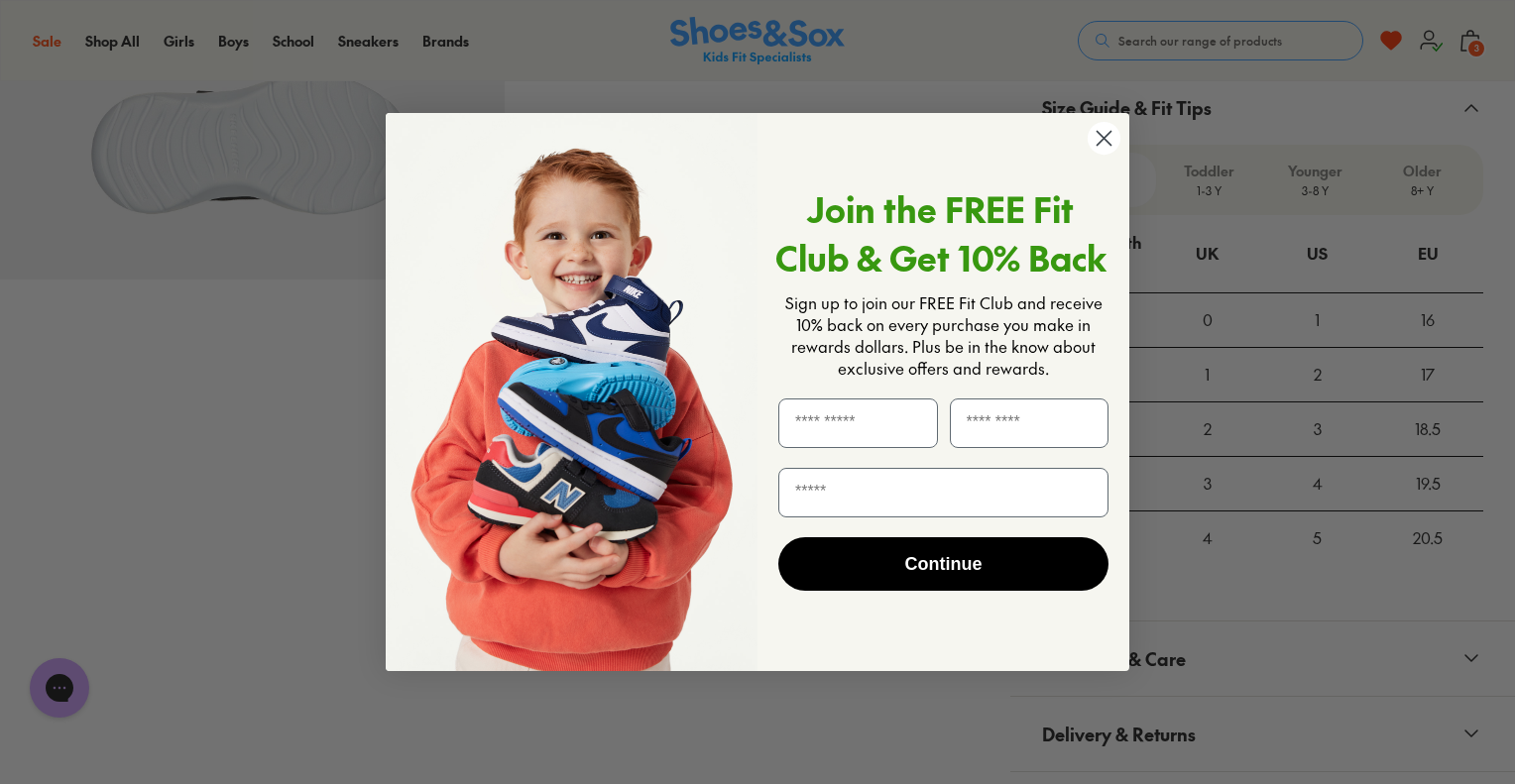 click 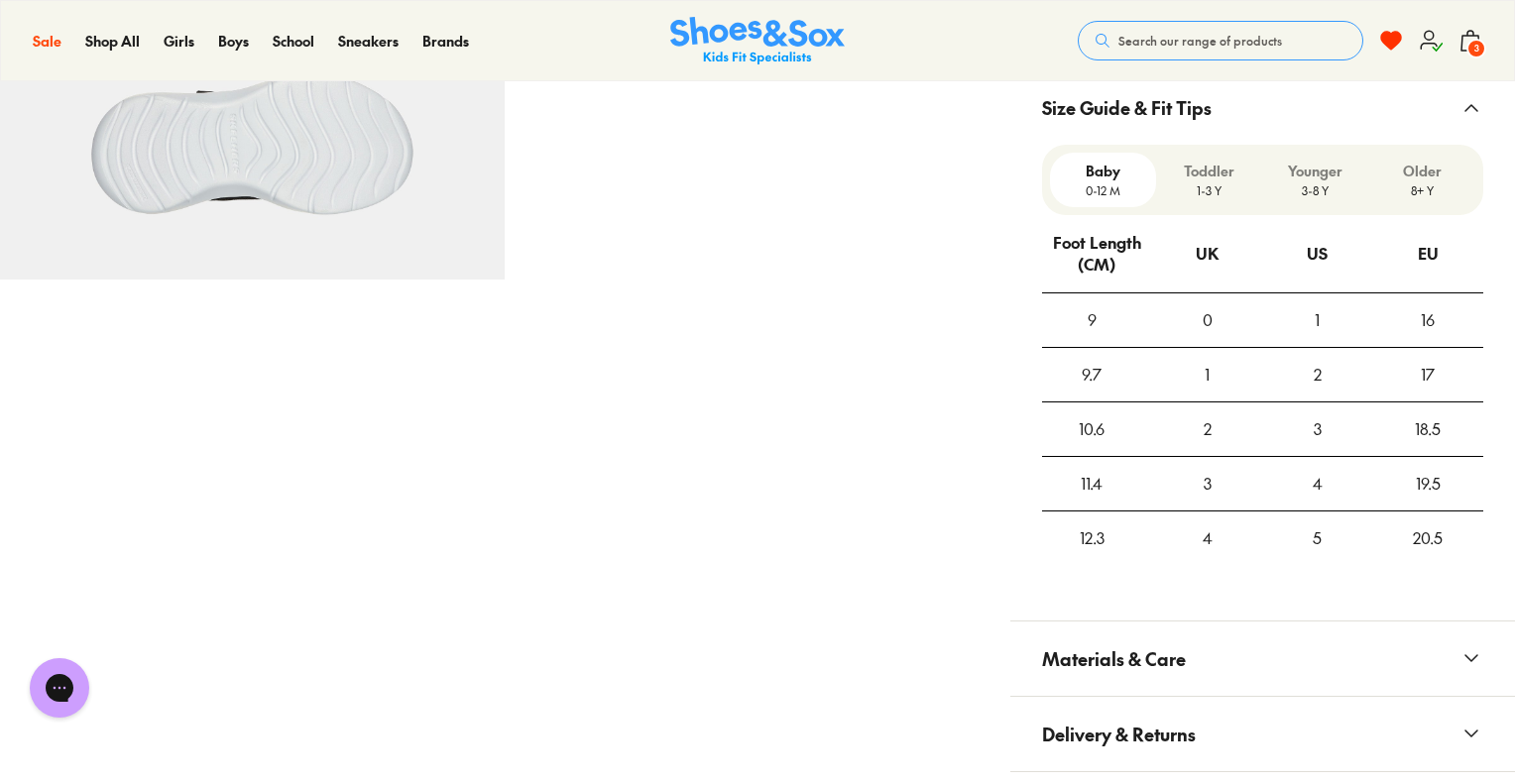 click on "Toddler" at bounding box center [1209, 170] 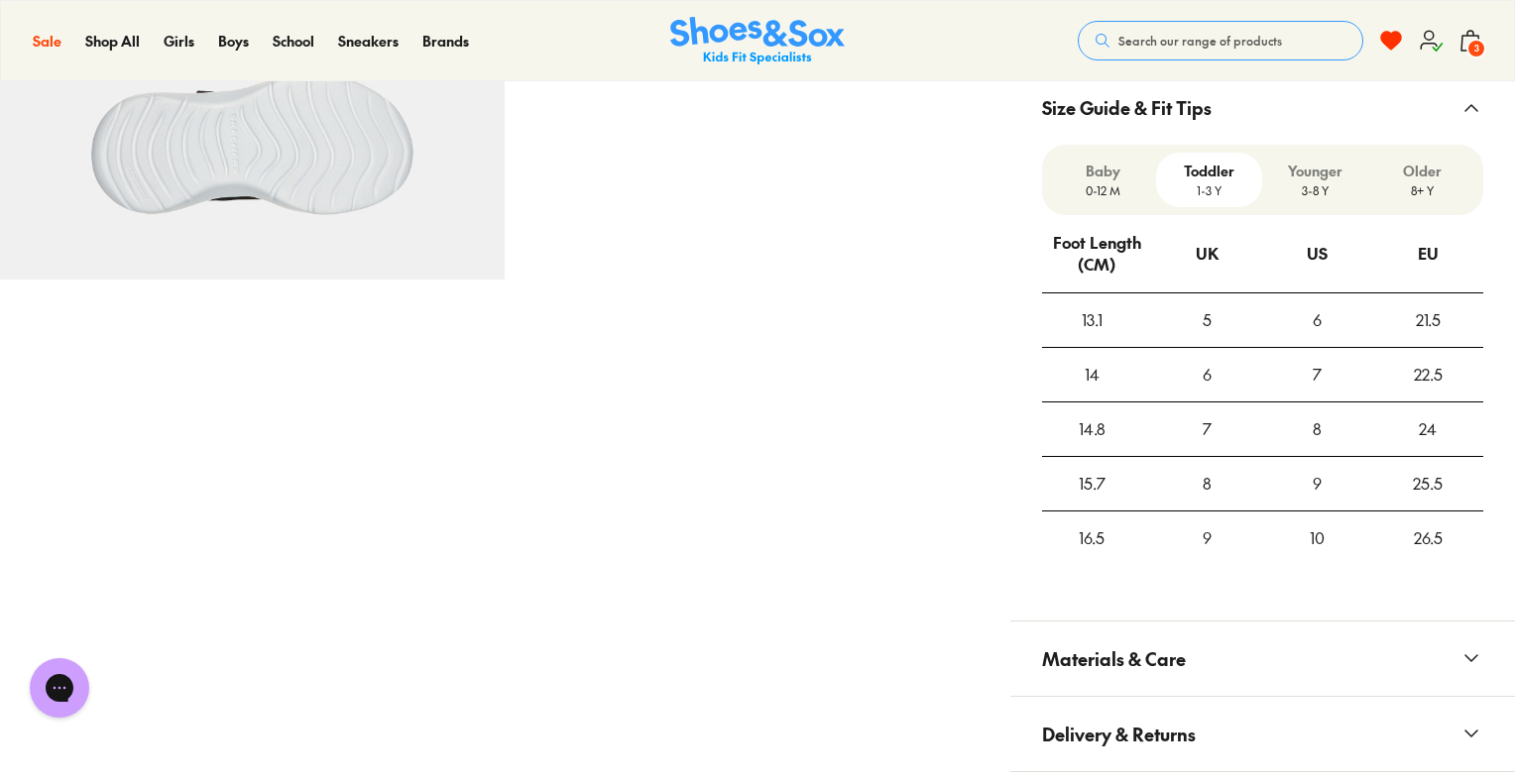 click on "9" at bounding box center (1317, 484) 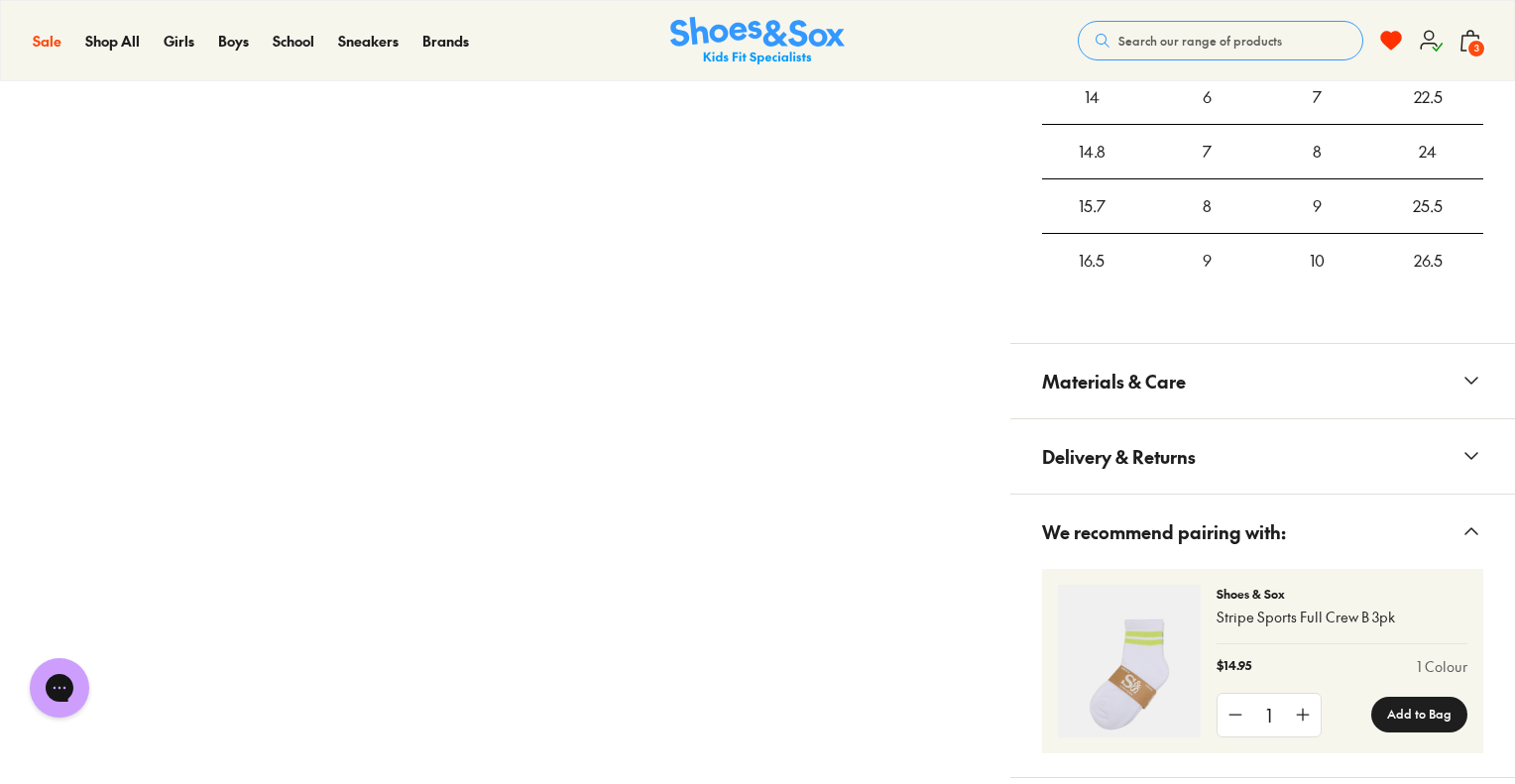 scroll, scrollTop: 1752, scrollLeft: 0, axis: vertical 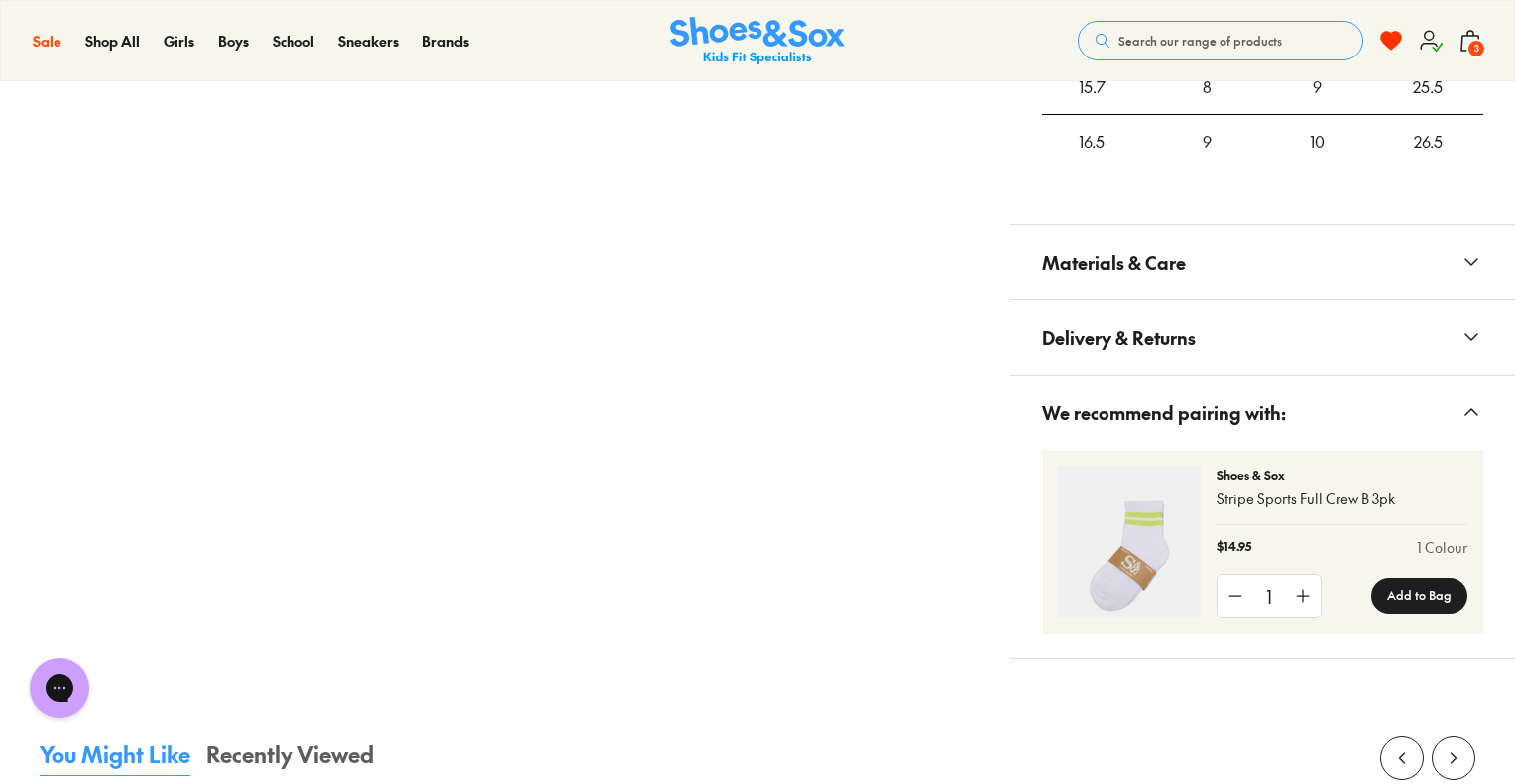 click on "Delivery & Returns" at bounding box center [1262, 337] 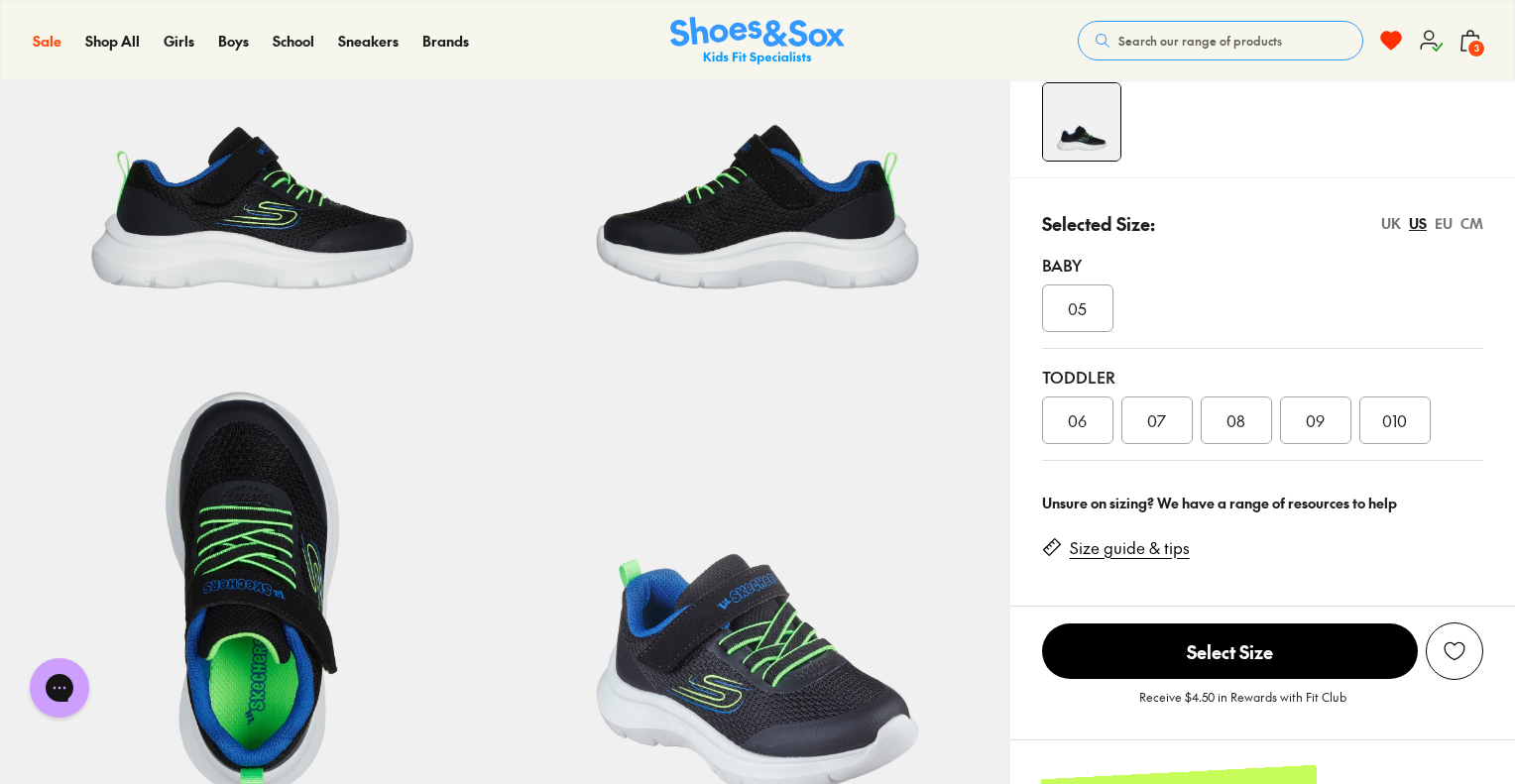 scroll, scrollTop: 99, scrollLeft: 0, axis: vertical 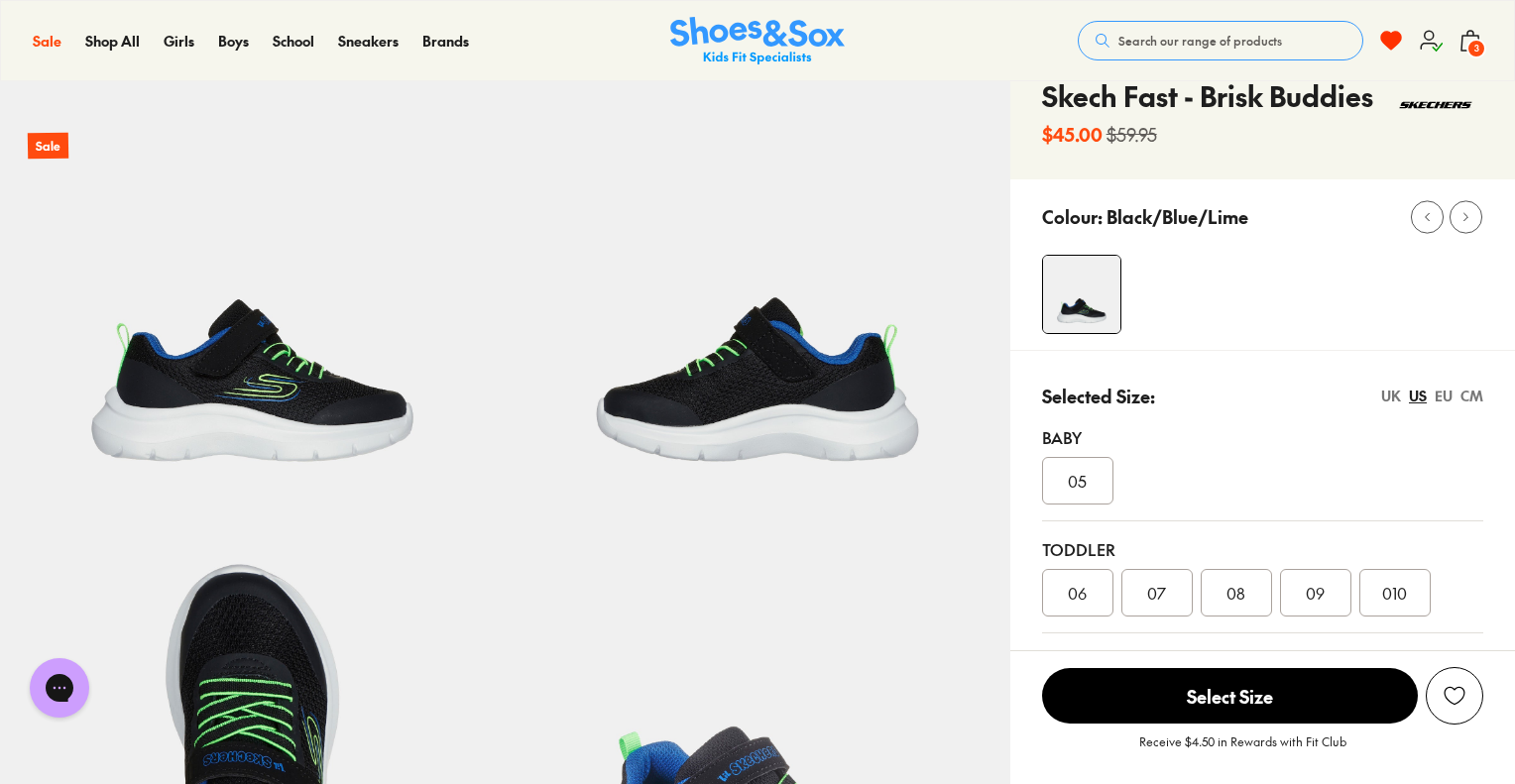 click on "3" at bounding box center (1476, 49) 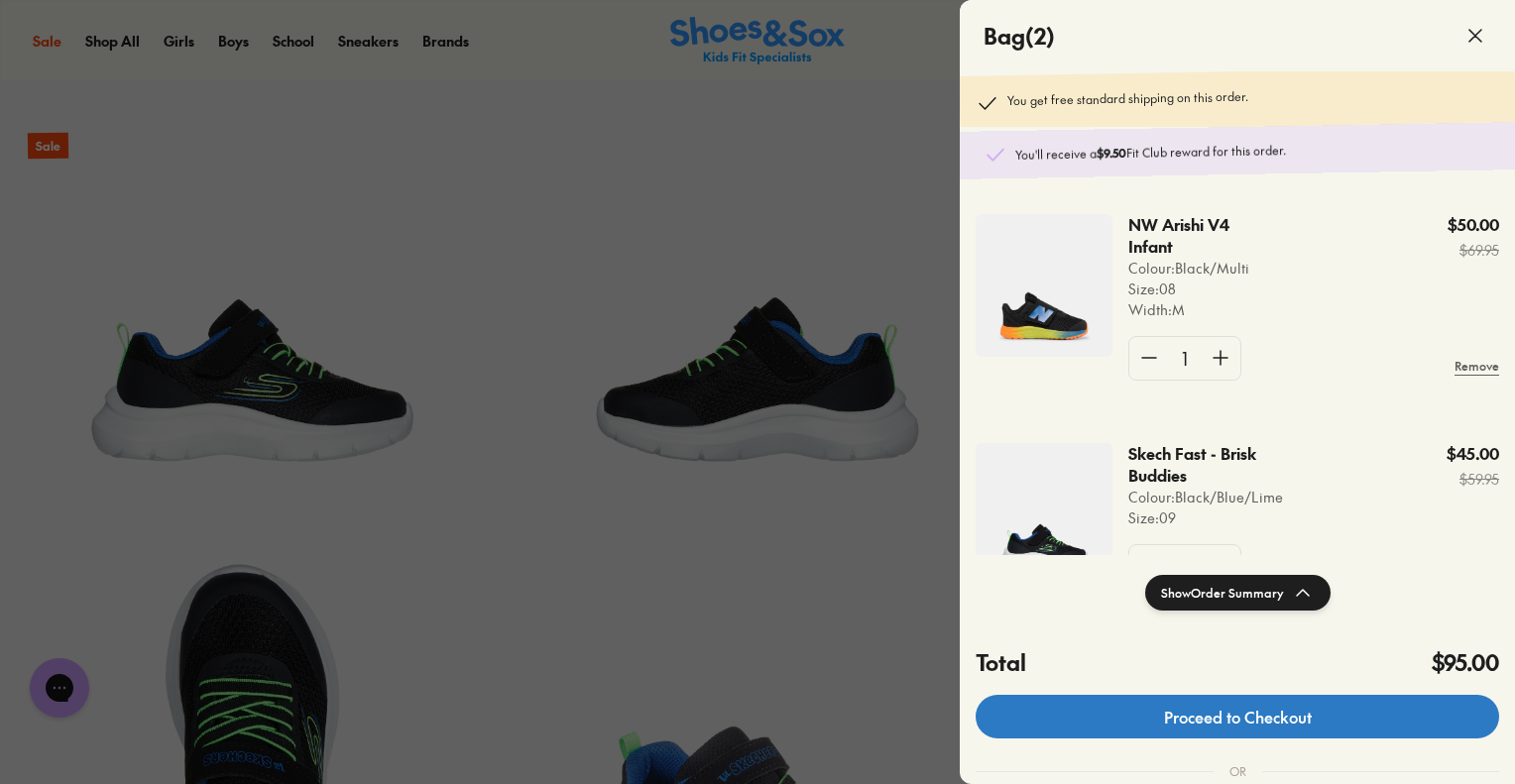 click on "Proceed to Checkout" 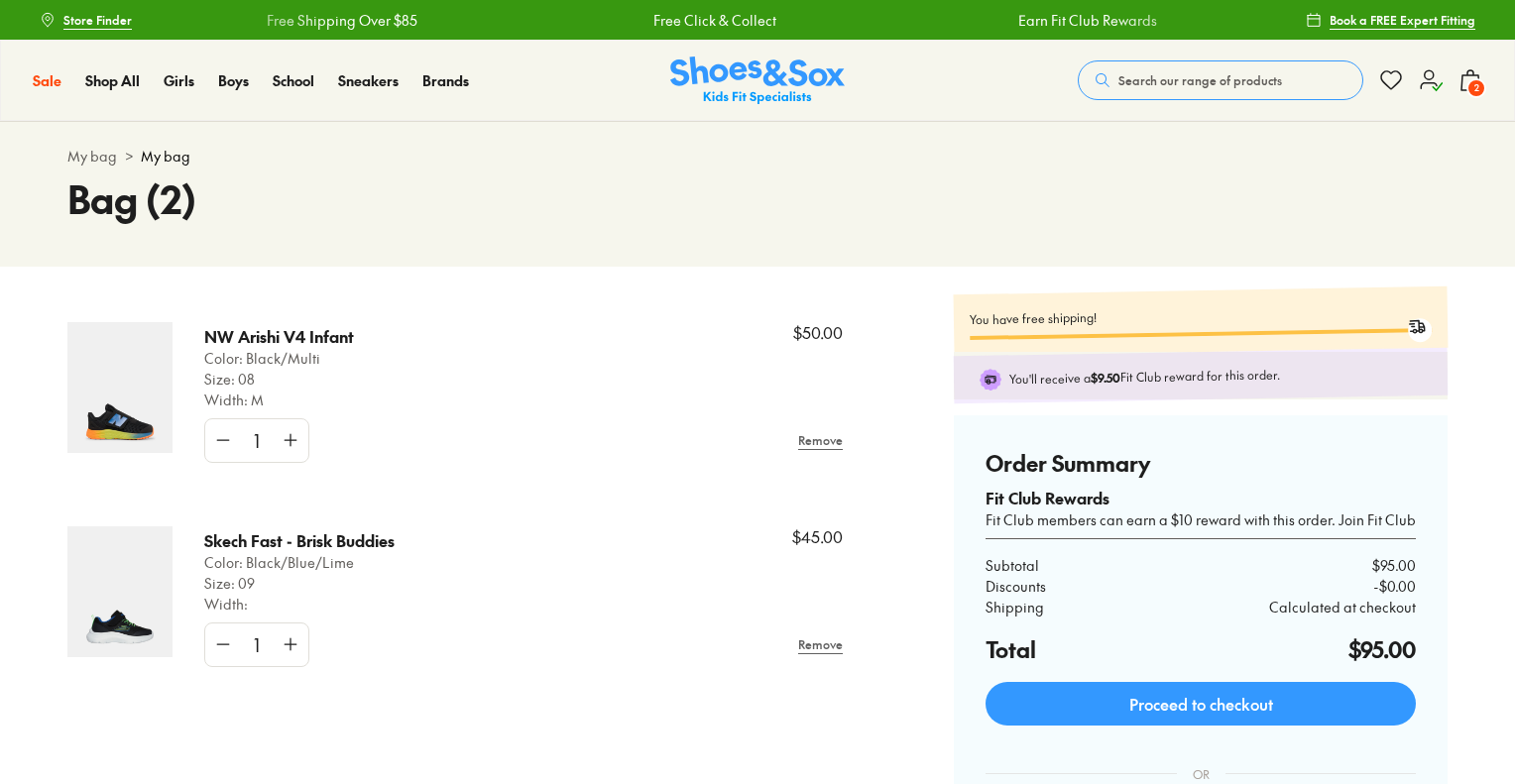 scroll, scrollTop: 0, scrollLeft: 0, axis: both 